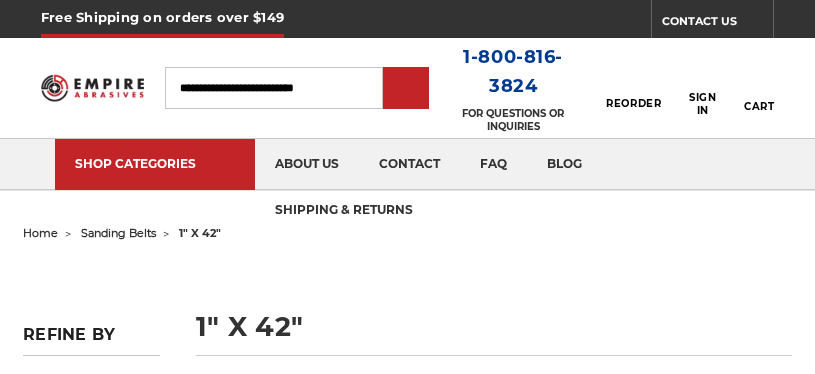scroll, scrollTop: 0, scrollLeft: 0, axis: both 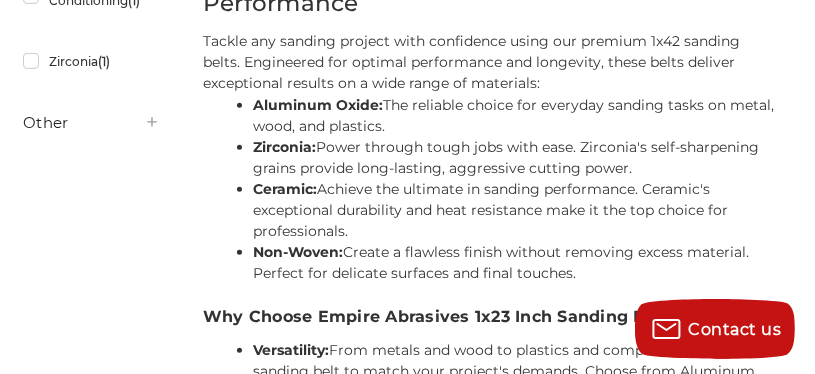click on "Aluminum Oxide:" at bounding box center (318, 105) 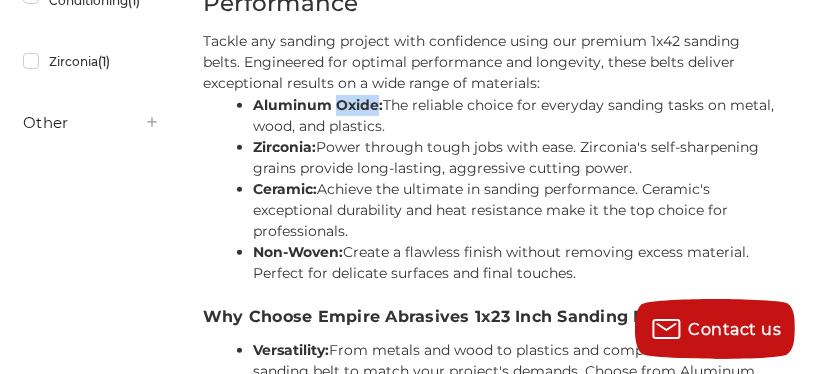click on "Aluminum Oxide:" at bounding box center [318, 105] 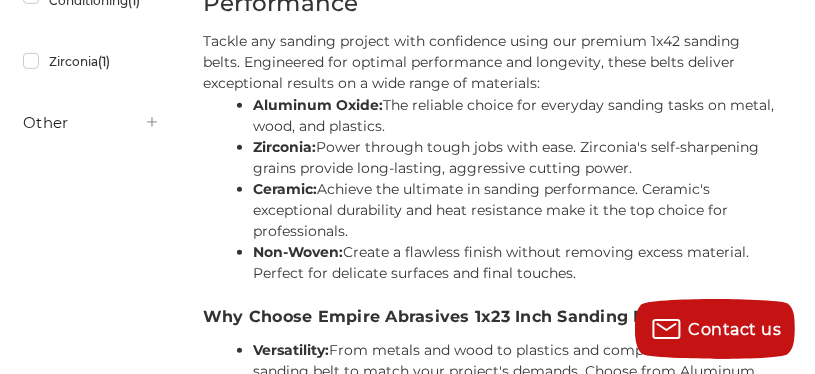 click on "Aluminum Oxide:  The reliable choice for everyday sanding tasks on metal, wood, and plastics." at bounding box center (513, 116) 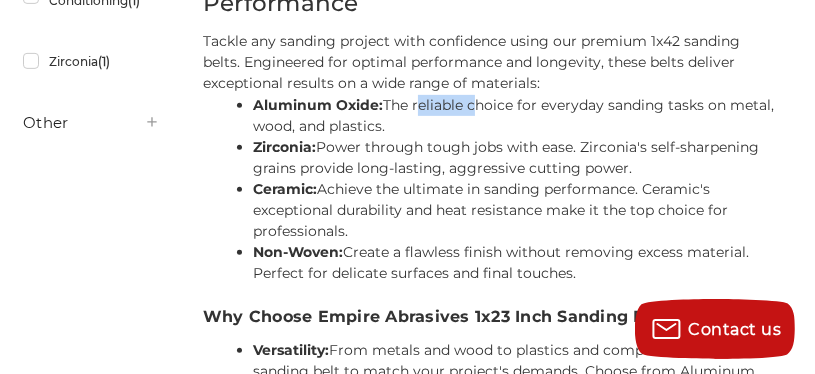 click on "Aluminum Oxide:  The reliable choice for everyday sanding tasks on metal, wood, and plastics." at bounding box center [513, 116] 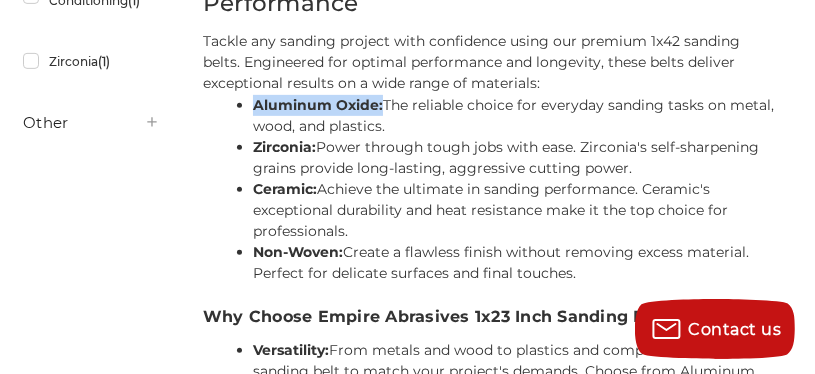 click on "Aluminum Oxide:  The reliable choice for everyday sanding tasks on metal, wood, and plastics." at bounding box center (513, 116) 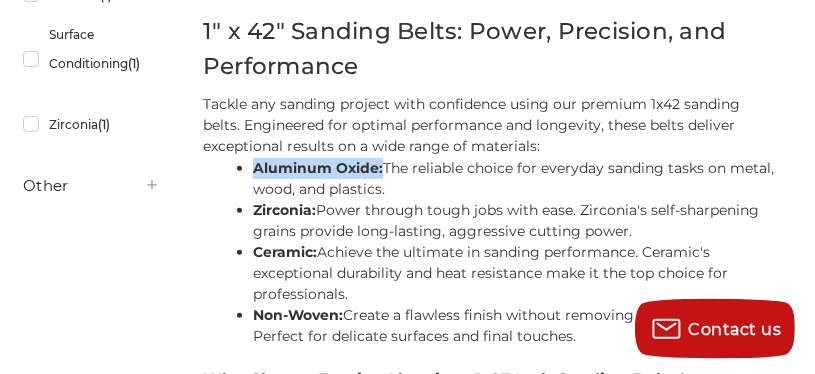 scroll, scrollTop: 880, scrollLeft: 0, axis: vertical 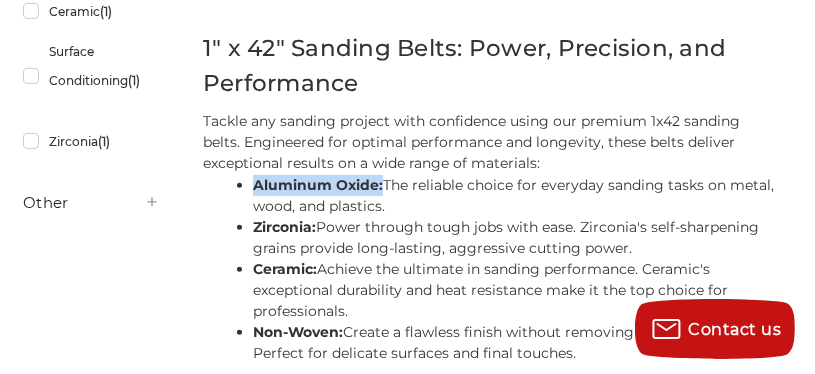 click on "Aluminum Oxide:" at bounding box center (318, 185) 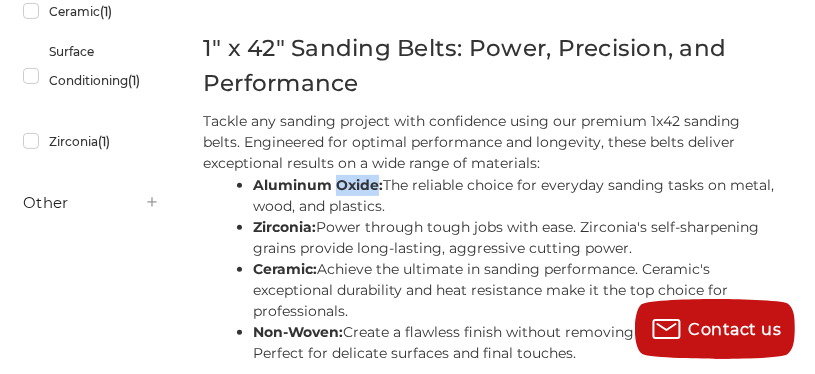 click on "Aluminum Oxide:" at bounding box center [318, 185] 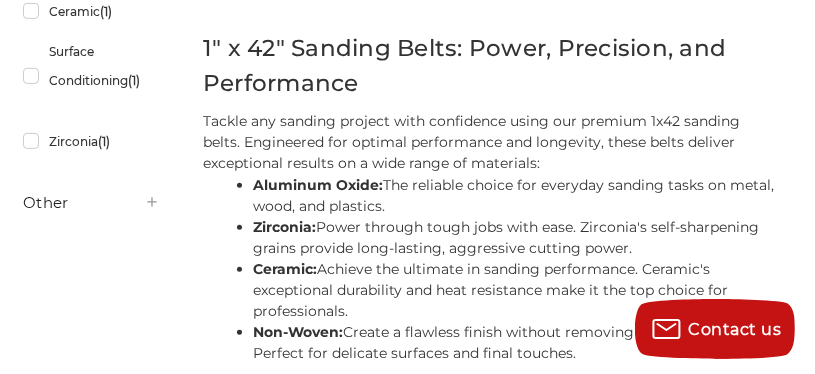 click on "Aluminum Oxide:  The reliable choice for everyday sanding tasks on metal, wood, and plastics." at bounding box center (513, 196) 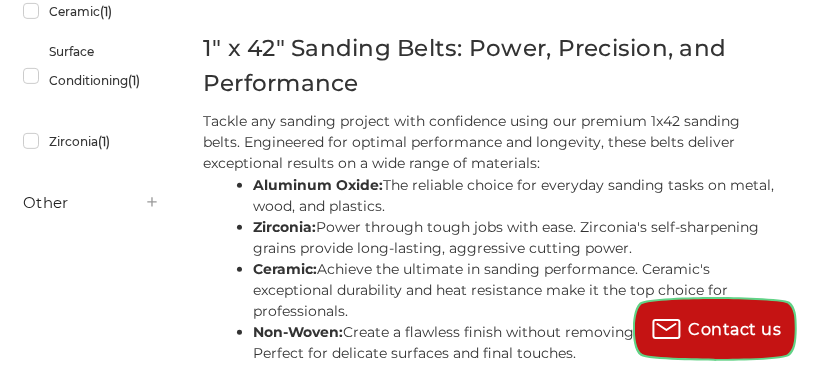 click 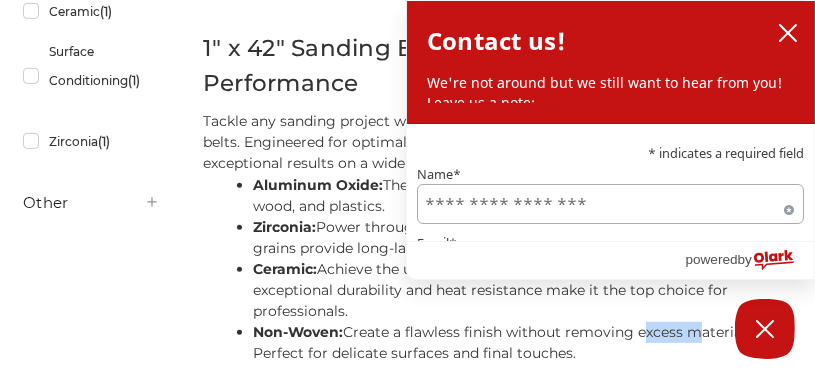 click on "Non-Woven:  Create a flawless finish without removing excess material. Perfect for delicate surfaces and final touches." at bounding box center (513, 343) 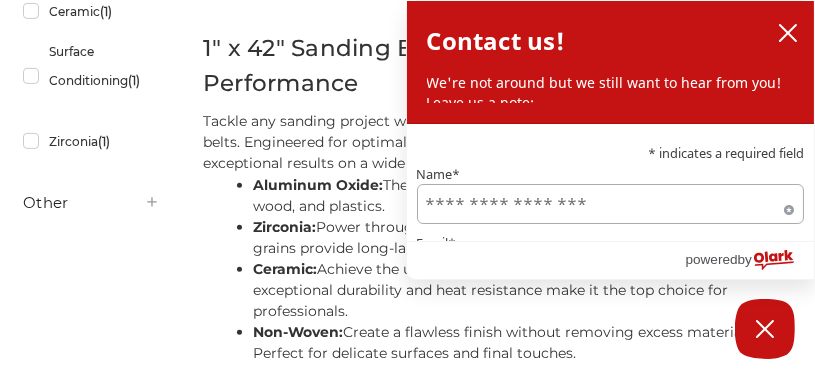 click on "Non-Woven:  Create a flawless finish without removing excess material. Perfect for delicate surfaces and final touches." at bounding box center [513, 343] 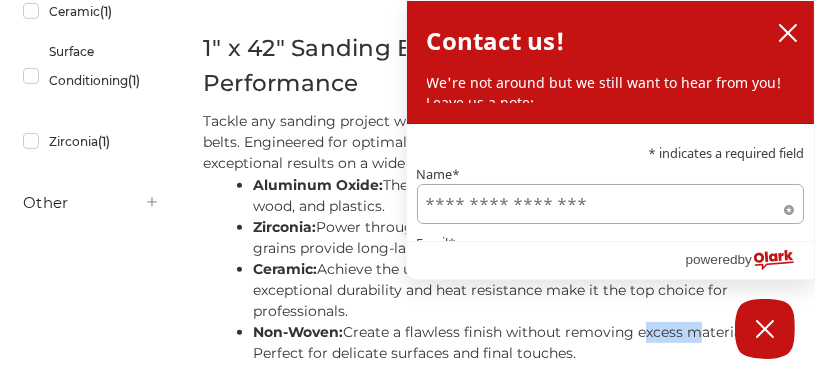click on "Non-Woven:  Create a flawless finish without removing excess material. Perfect for delicate surfaces and final touches." at bounding box center [513, 343] 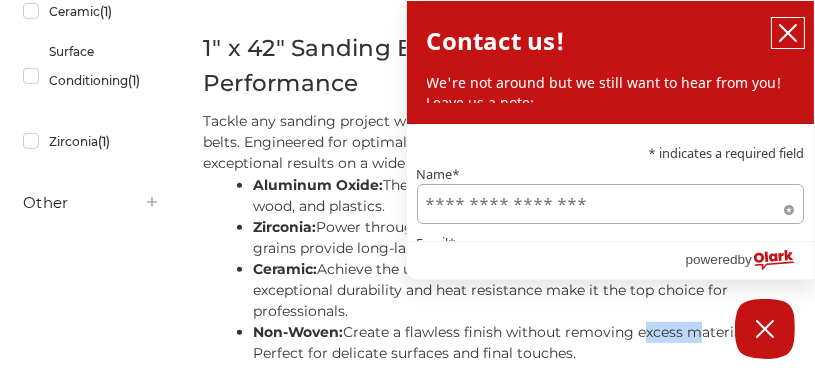 click 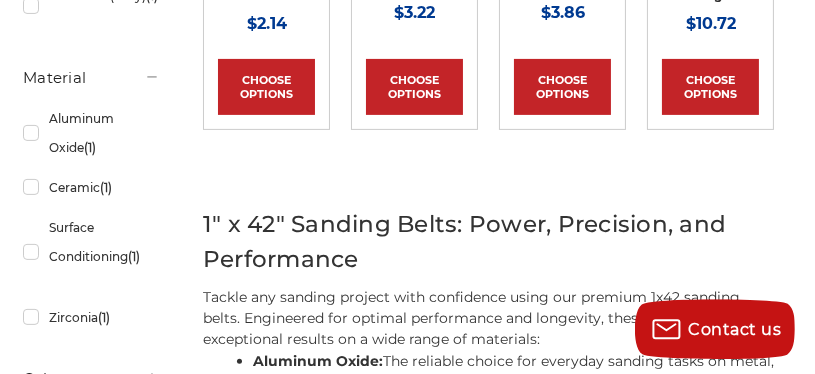 scroll, scrollTop: 880, scrollLeft: 0, axis: vertical 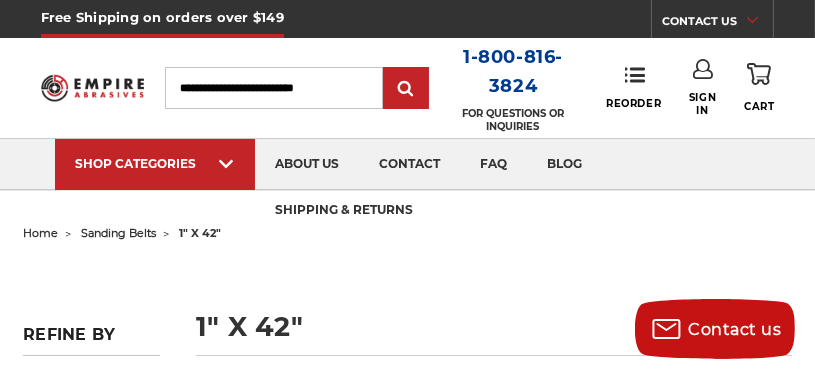 click on "CONTACT US
Monday - Friday (excluding holidays), 9:00am - 5:00pm EST.
FAQs
Email Us
Shipping & Returns
CALL US" at bounding box center [712, 19] 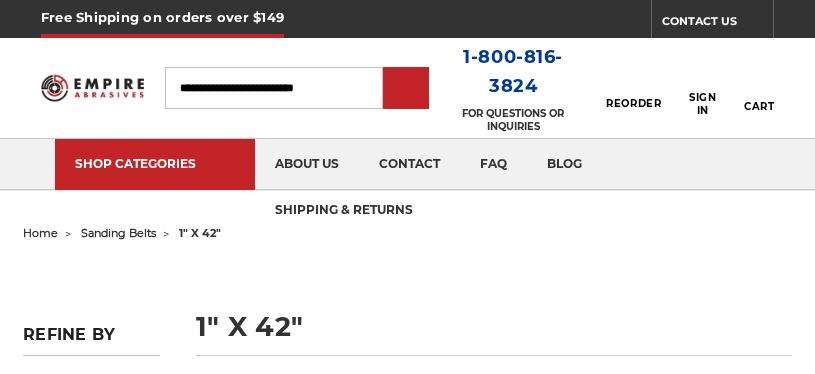 scroll, scrollTop: 0, scrollLeft: 0, axis: both 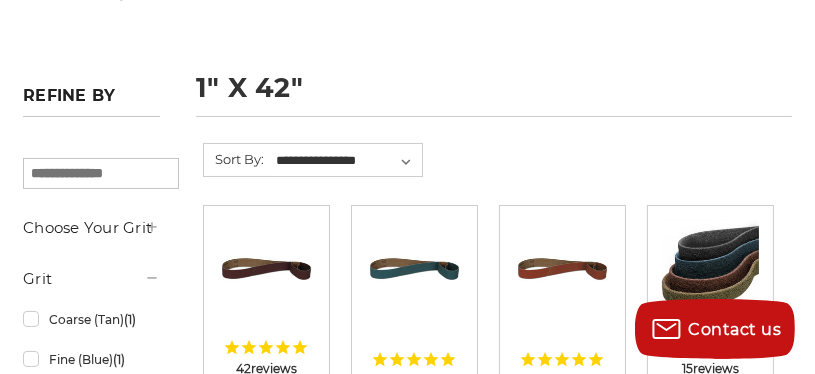 click on "Choose Your Grit" at bounding box center (91, 228) 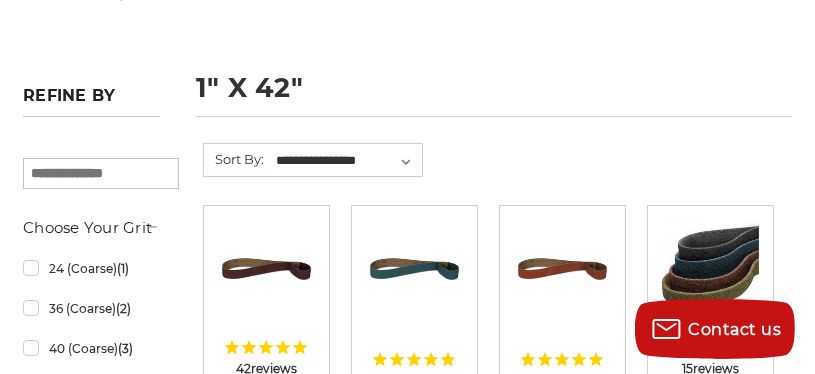 click on "Choose Your Grit" at bounding box center (91, 228) 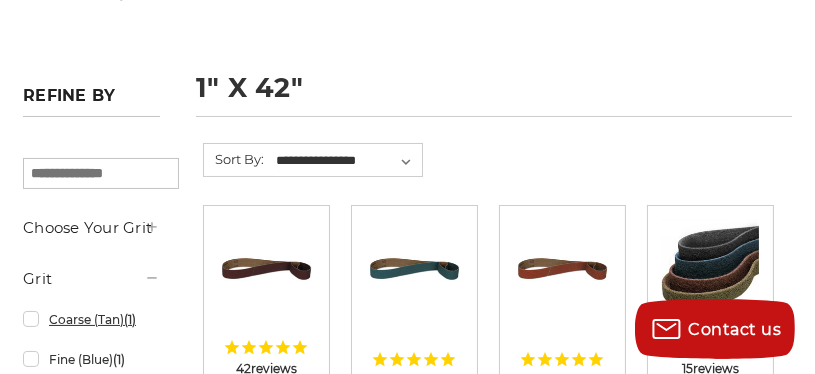 click on "Coarse (Tan)
(1)" at bounding box center (91, 319) 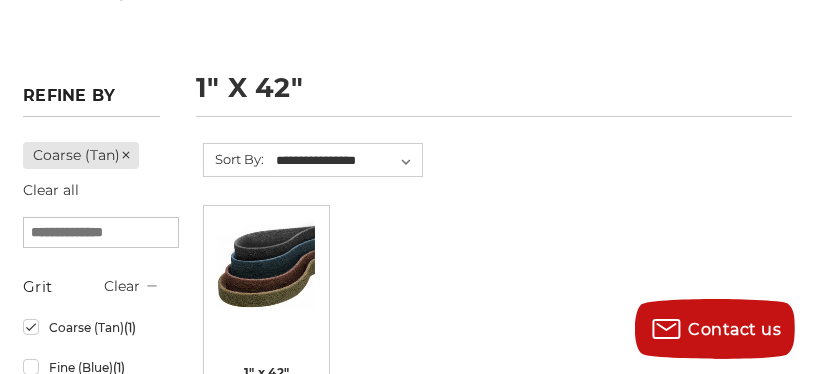 scroll, scrollTop: 319, scrollLeft: 0, axis: vertical 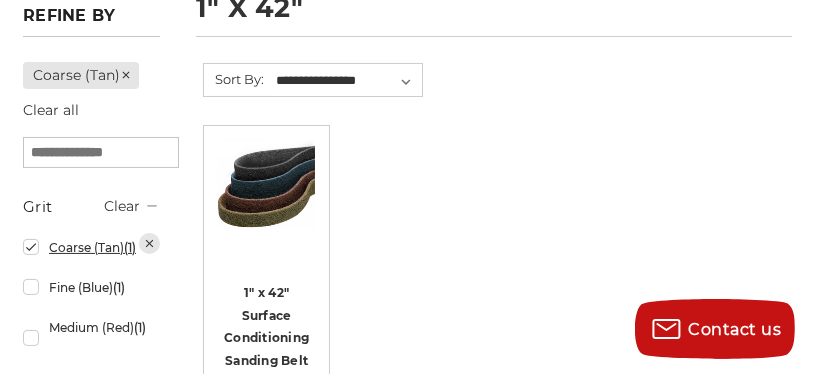 click on "Coarse (Tan)
(1)" at bounding box center (91, 247) 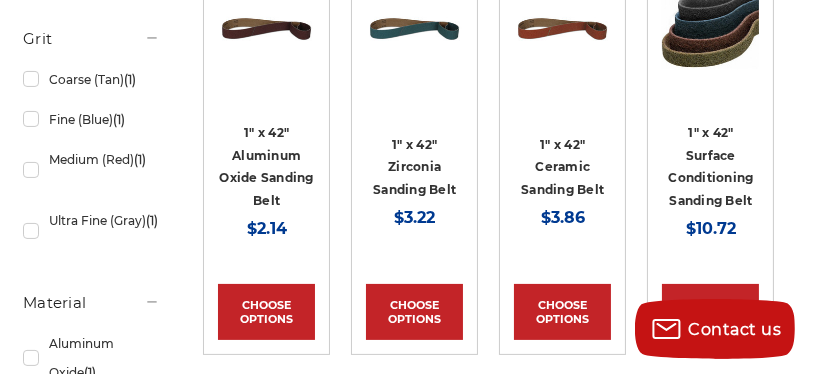 scroll, scrollTop: 478, scrollLeft: 0, axis: vertical 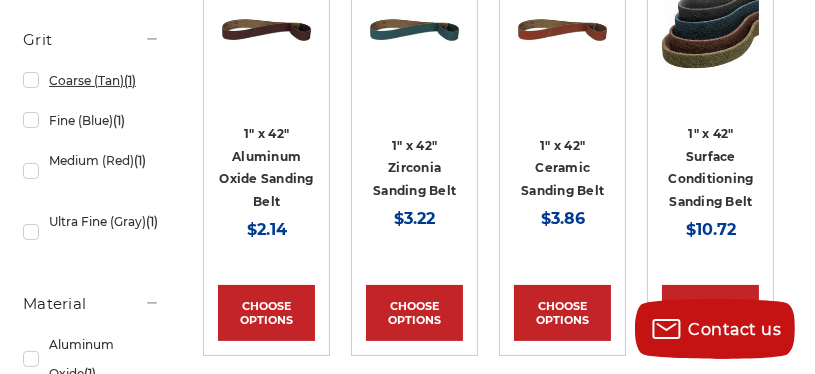 click on "Coarse (Tan)
(1)" at bounding box center [91, 80] 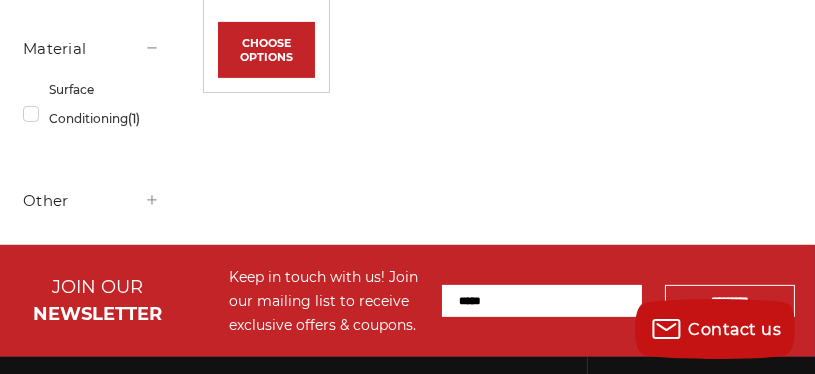 scroll, scrollTop: 714, scrollLeft: 0, axis: vertical 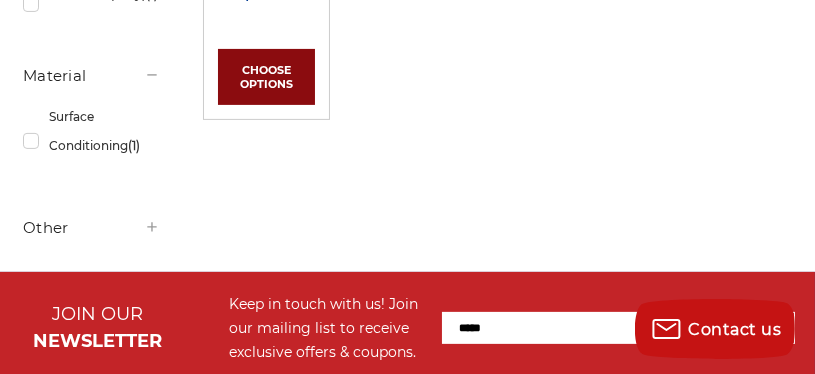 click on "Choose Options" at bounding box center [266, 77] 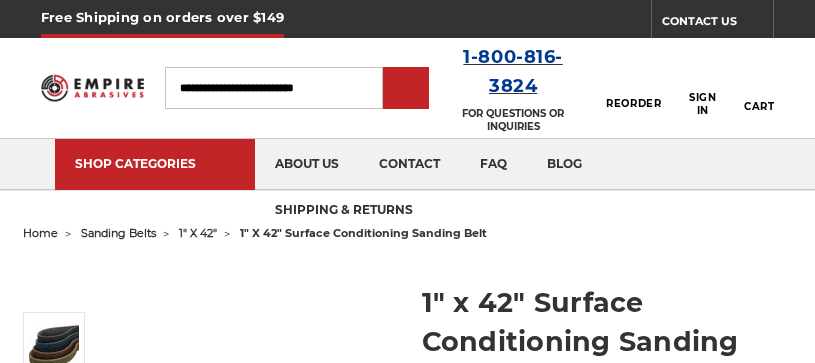 scroll, scrollTop: 0, scrollLeft: 0, axis: both 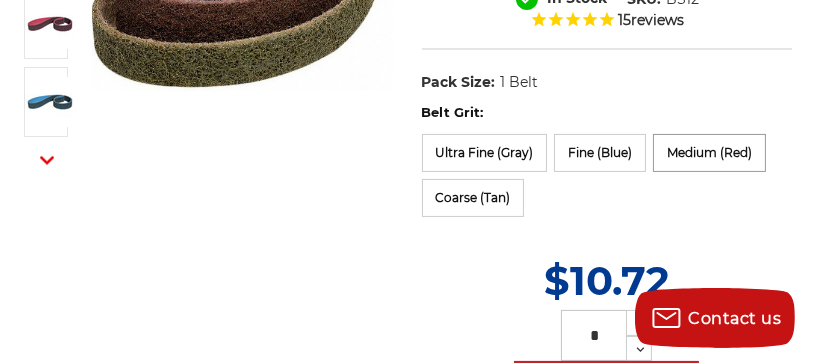 click on "Medium (Red)" at bounding box center (709, 153) 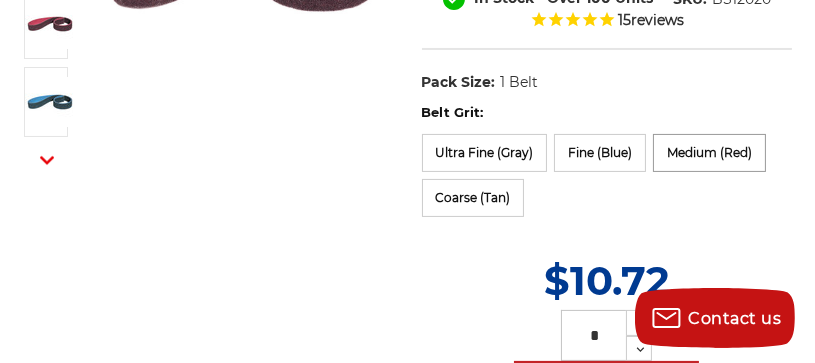 click on "Medium (Red)" at bounding box center (709, 153) 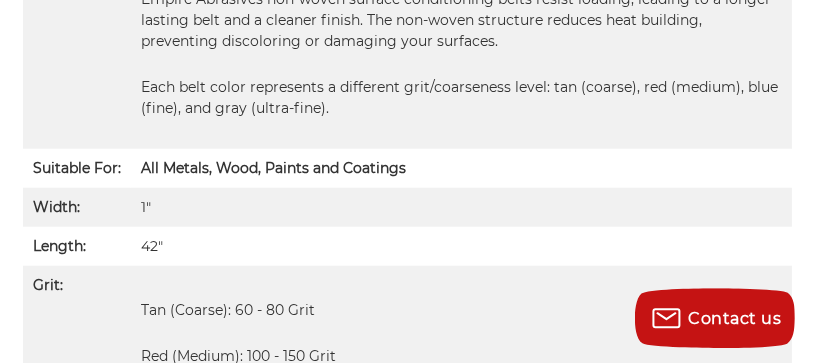 scroll, scrollTop: 2074, scrollLeft: 0, axis: vertical 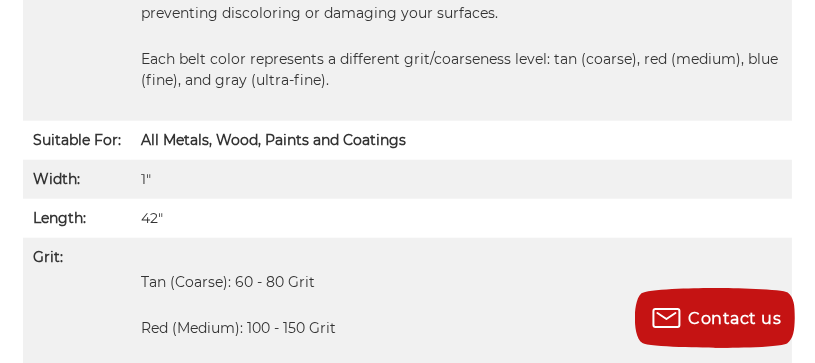 click on "Red (Medium): 100 - 150 Grit" at bounding box center (461, 328) 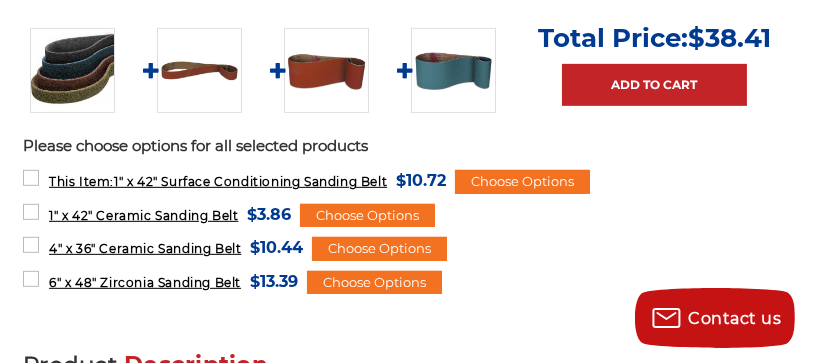 scroll, scrollTop: 1153, scrollLeft: 0, axis: vertical 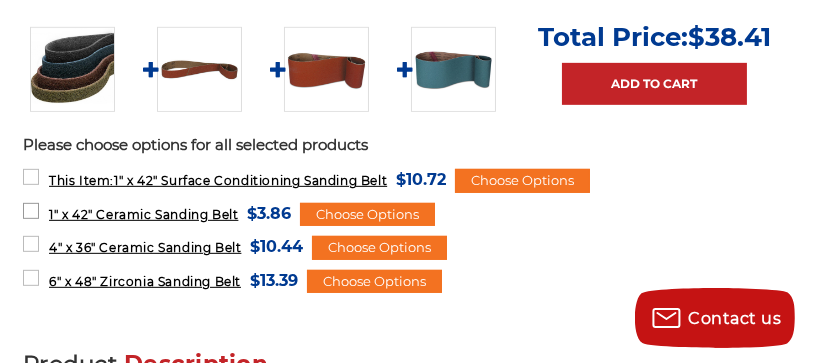 click on "$3.86" at bounding box center (269, 213) 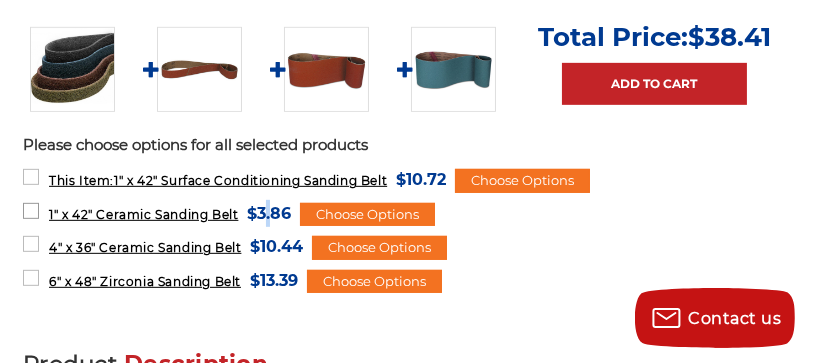 click on "$3.86" at bounding box center [269, 213] 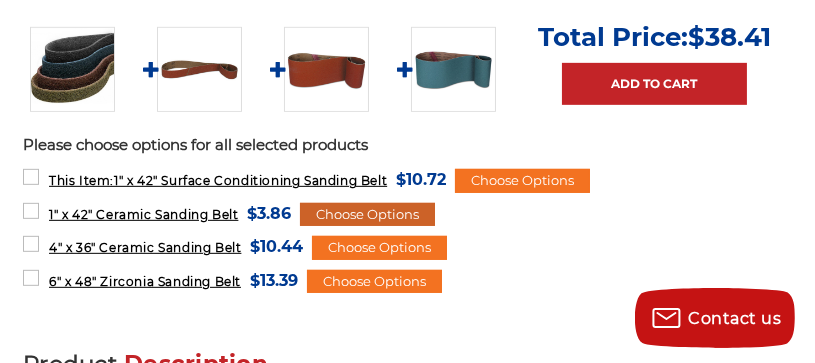 click on "Choose Options" at bounding box center (367, 215) 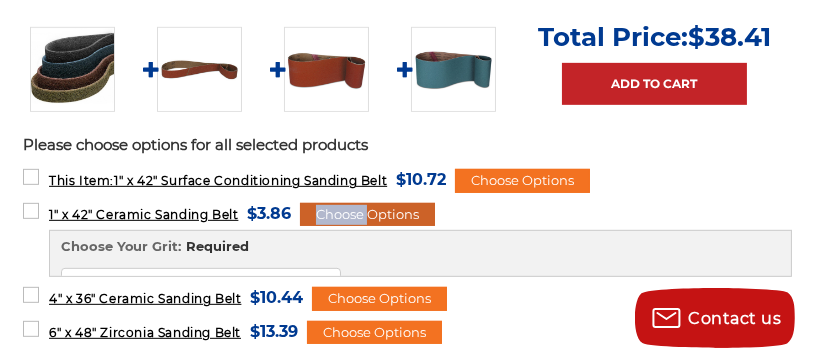 click on "Choose Options" at bounding box center (367, 215) 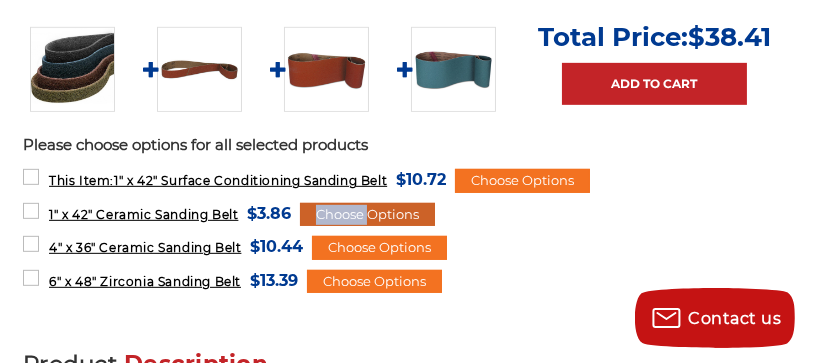 click on "Choose Options" at bounding box center [367, 215] 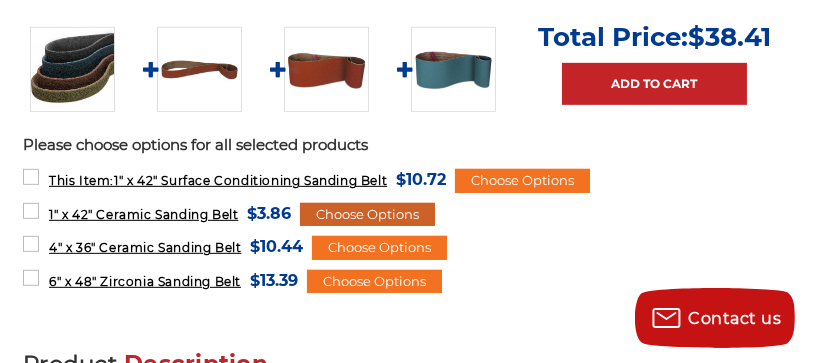 click on "Choose Options" at bounding box center [367, 215] 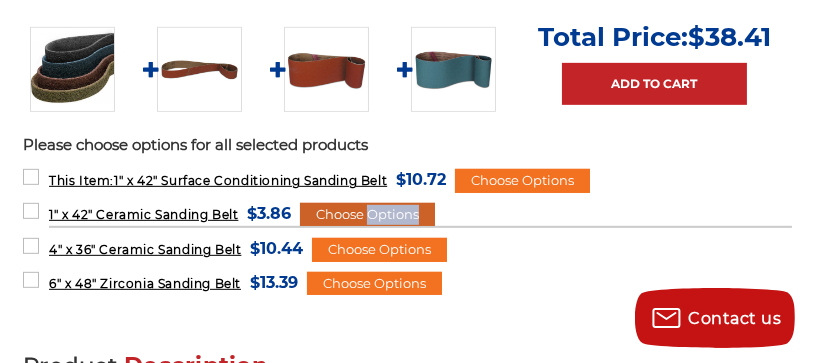 click on "Choose Options" at bounding box center [367, 215] 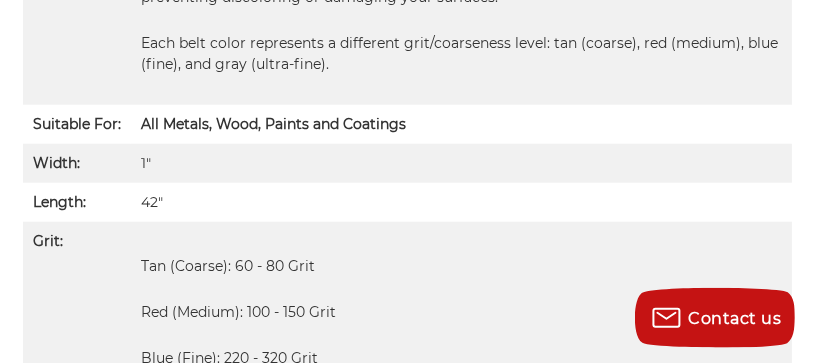 scroll, scrollTop: 2111, scrollLeft: 0, axis: vertical 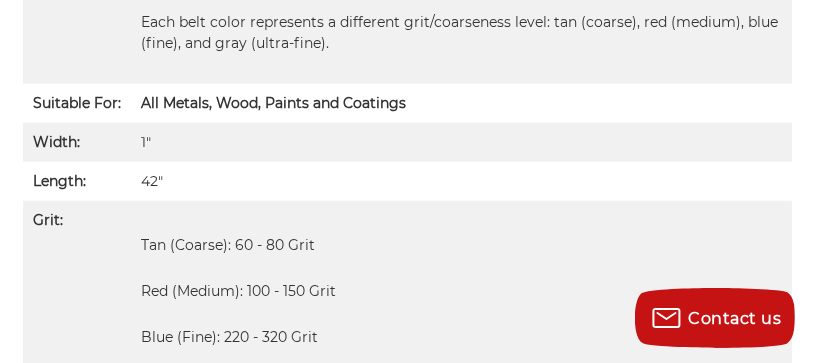 click on "Red (Medium): 100 - 150 Grit" at bounding box center (461, 291) 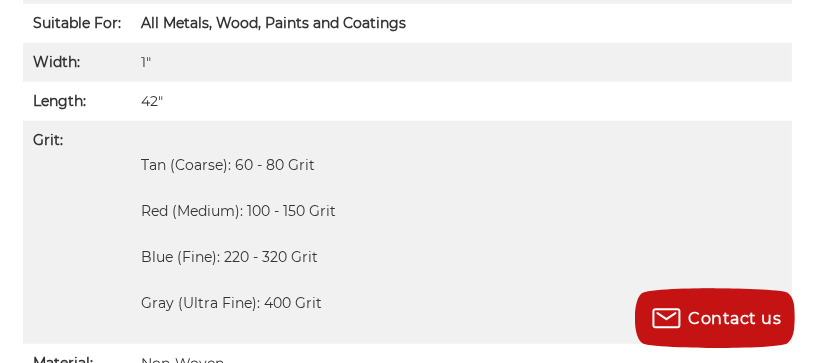 scroll, scrollTop: 2271, scrollLeft: 0, axis: vertical 